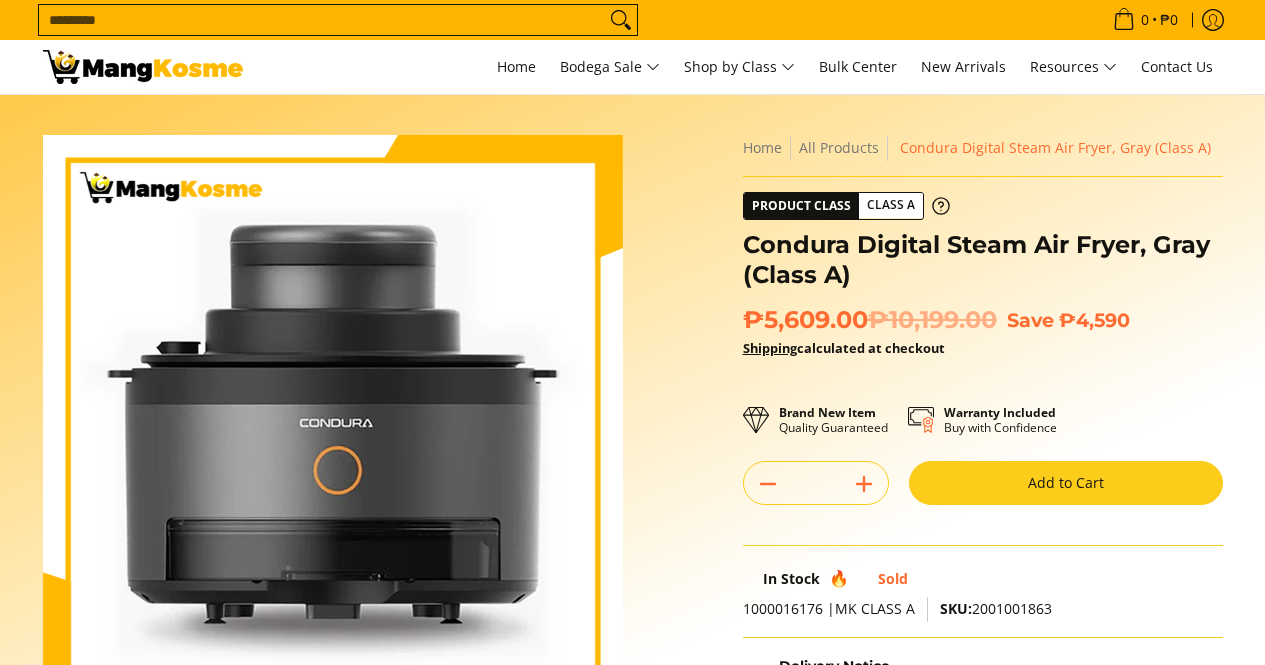 scroll, scrollTop: 0, scrollLeft: 0, axis: both 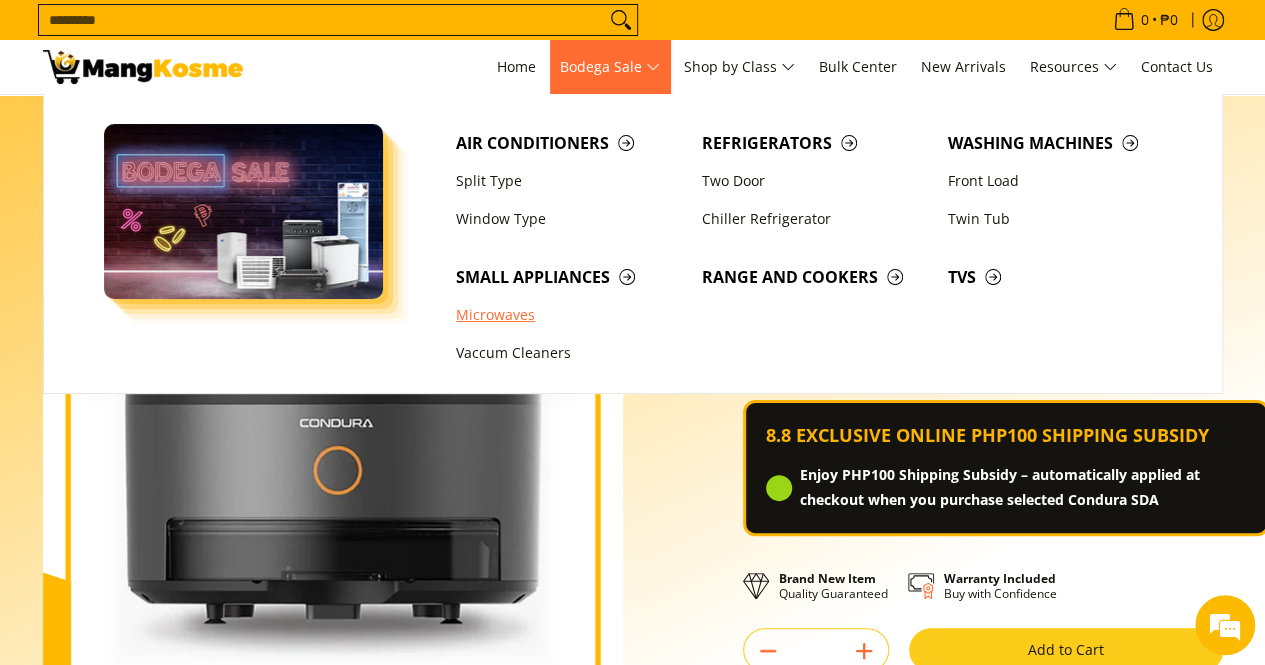 click on "Microwaves" at bounding box center (569, 315) 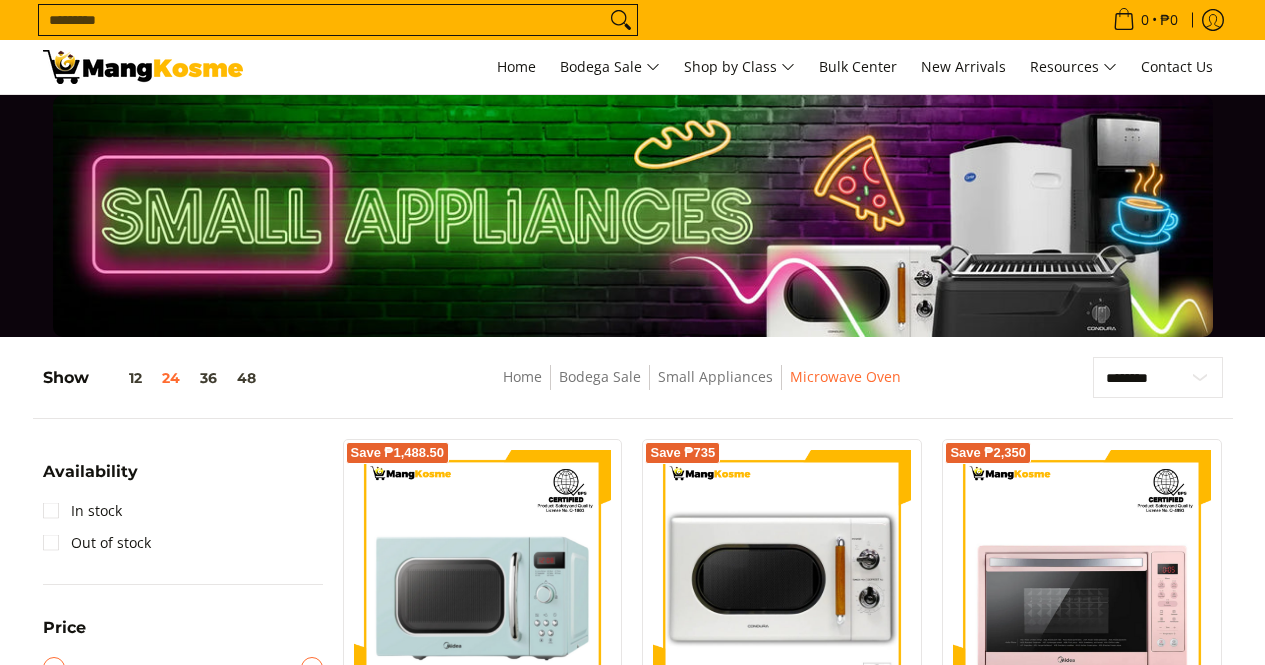 scroll, scrollTop: 0, scrollLeft: 0, axis: both 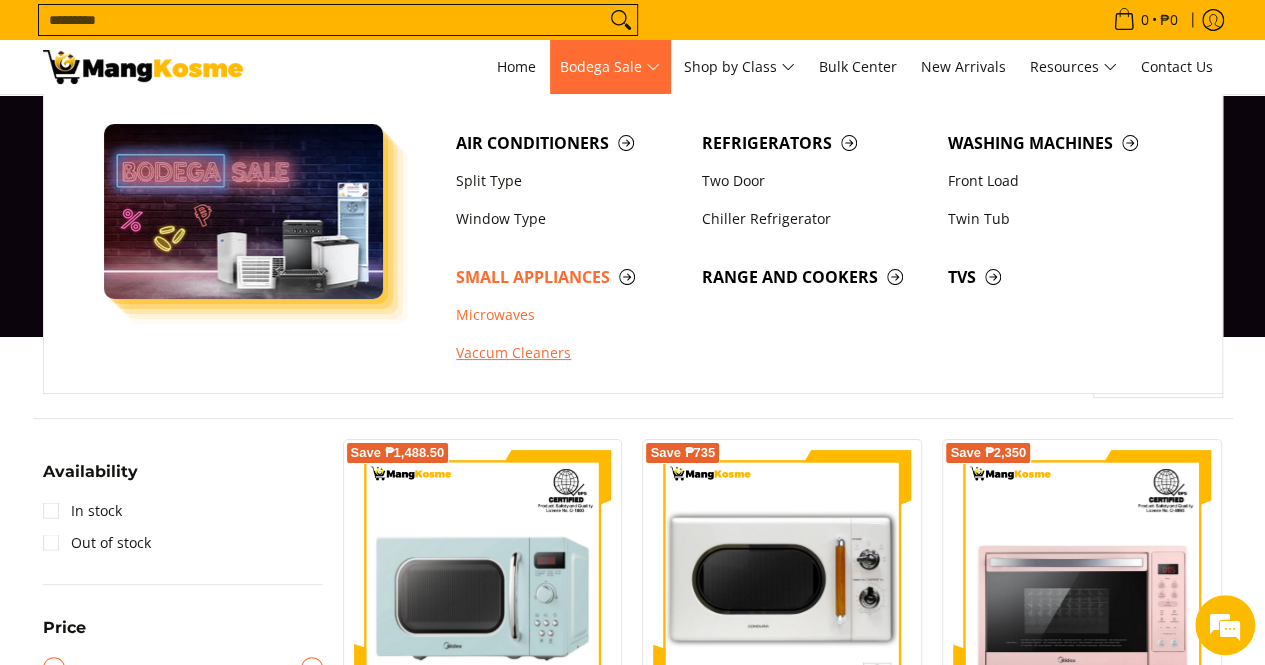 click on "Vaccum Cleaners" at bounding box center (569, 354) 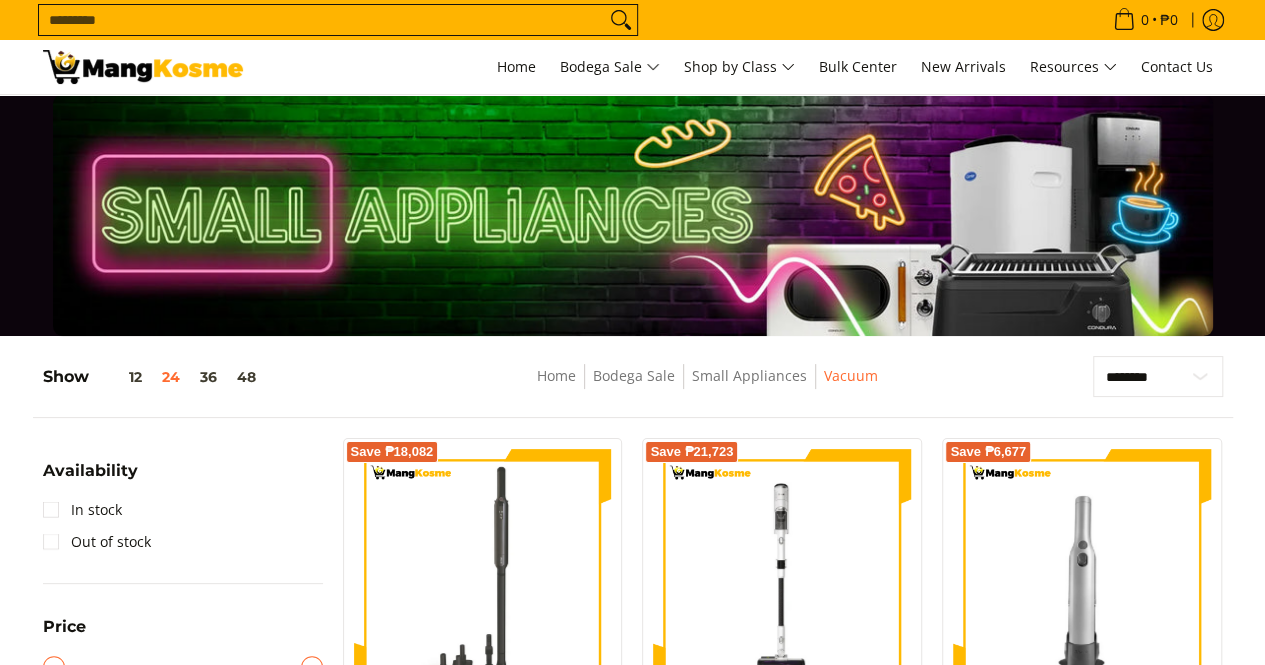 scroll, scrollTop: 400, scrollLeft: 0, axis: vertical 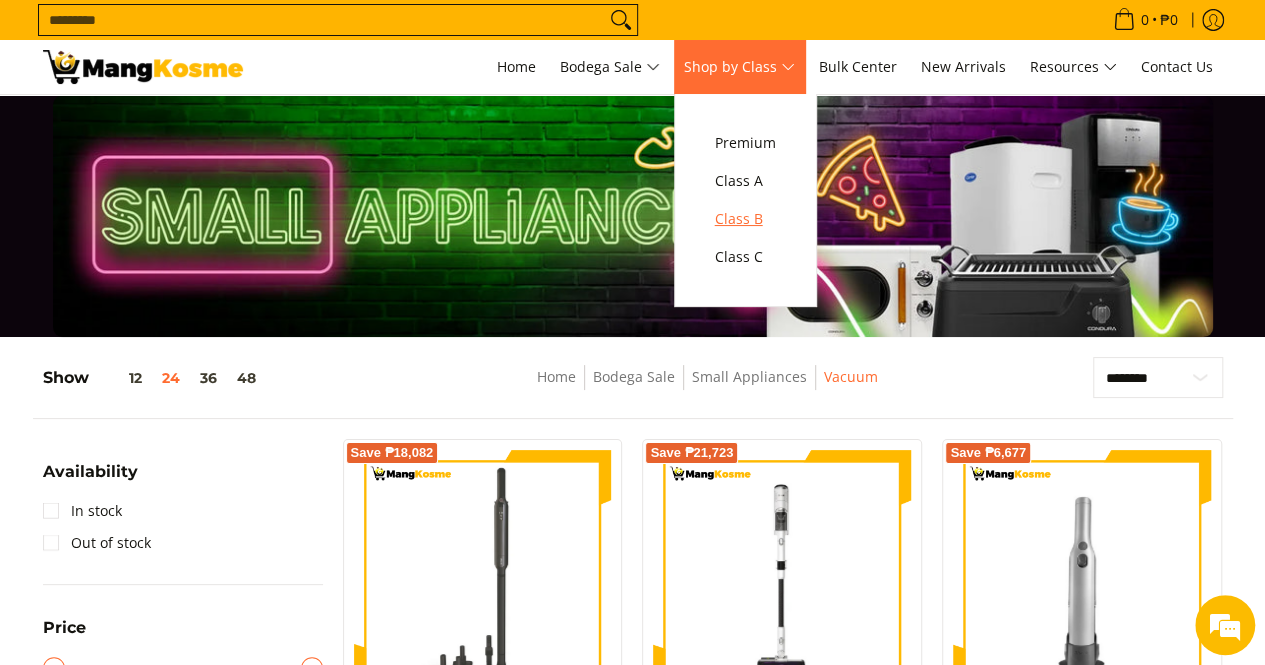 click on "Class B" at bounding box center [745, 219] 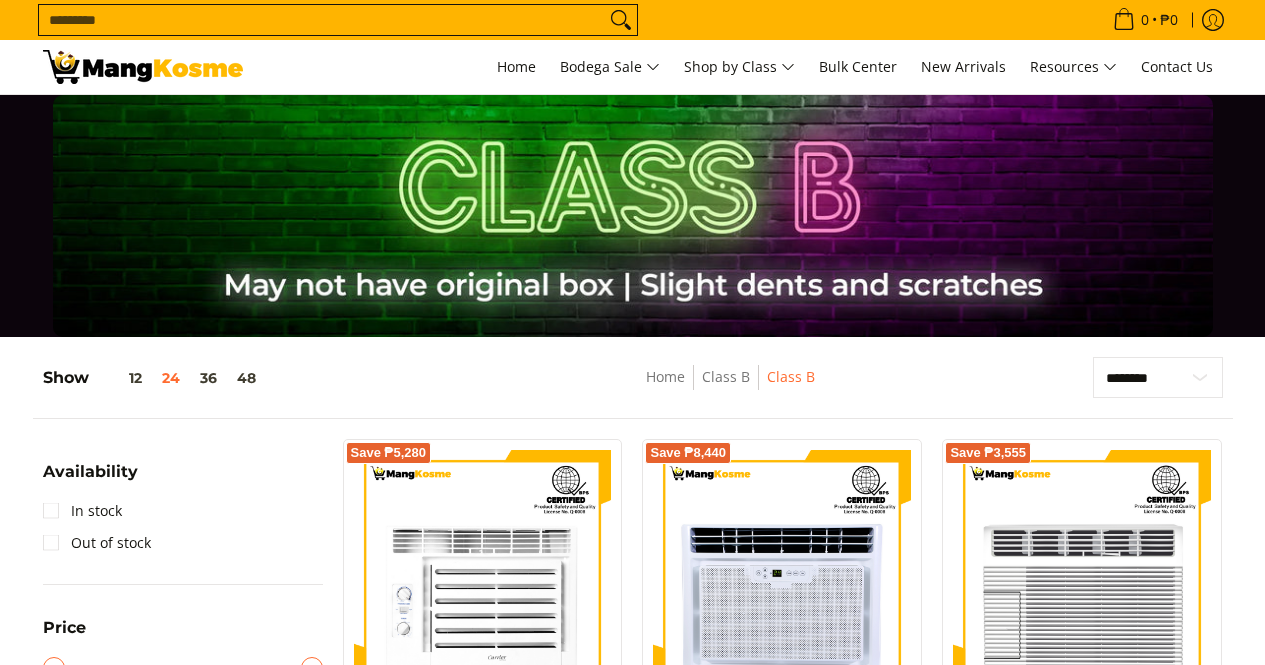 scroll, scrollTop: 0, scrollLeft: 0, axis: both 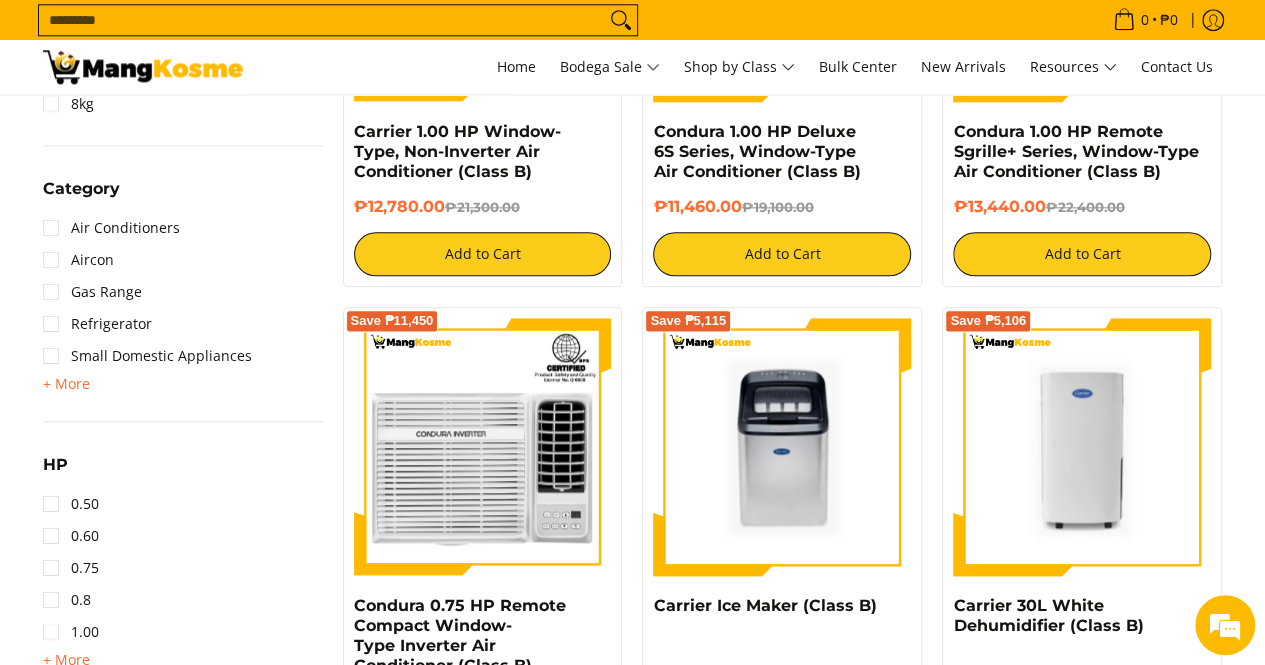 click at bounding box center (143, 67) 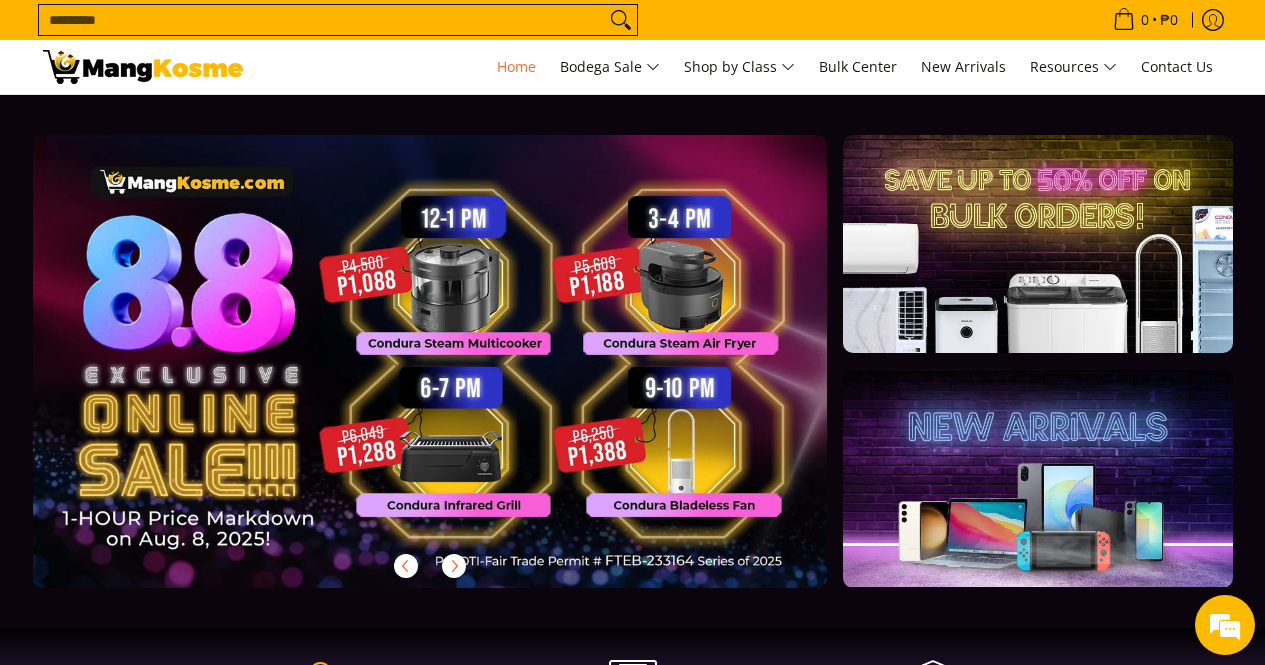 scroll, scrollTop: 0, scrollLeft: 0, axis: both 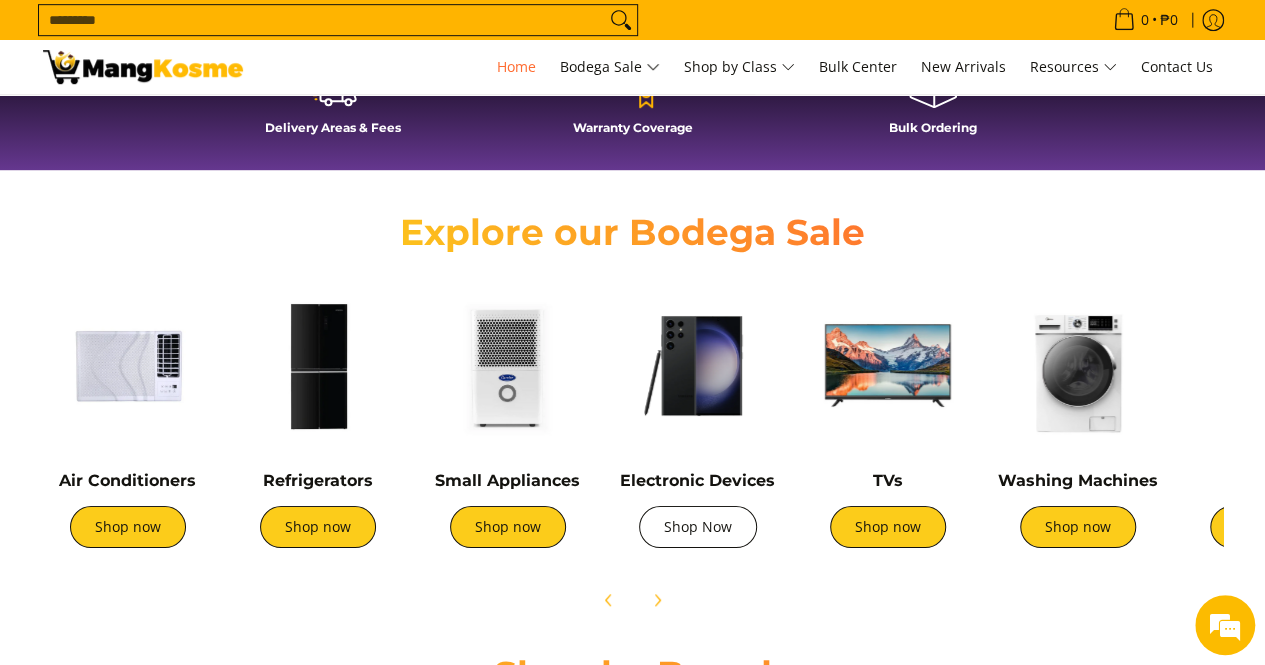 click on "Shop Now" at bounding box center (698, 527) 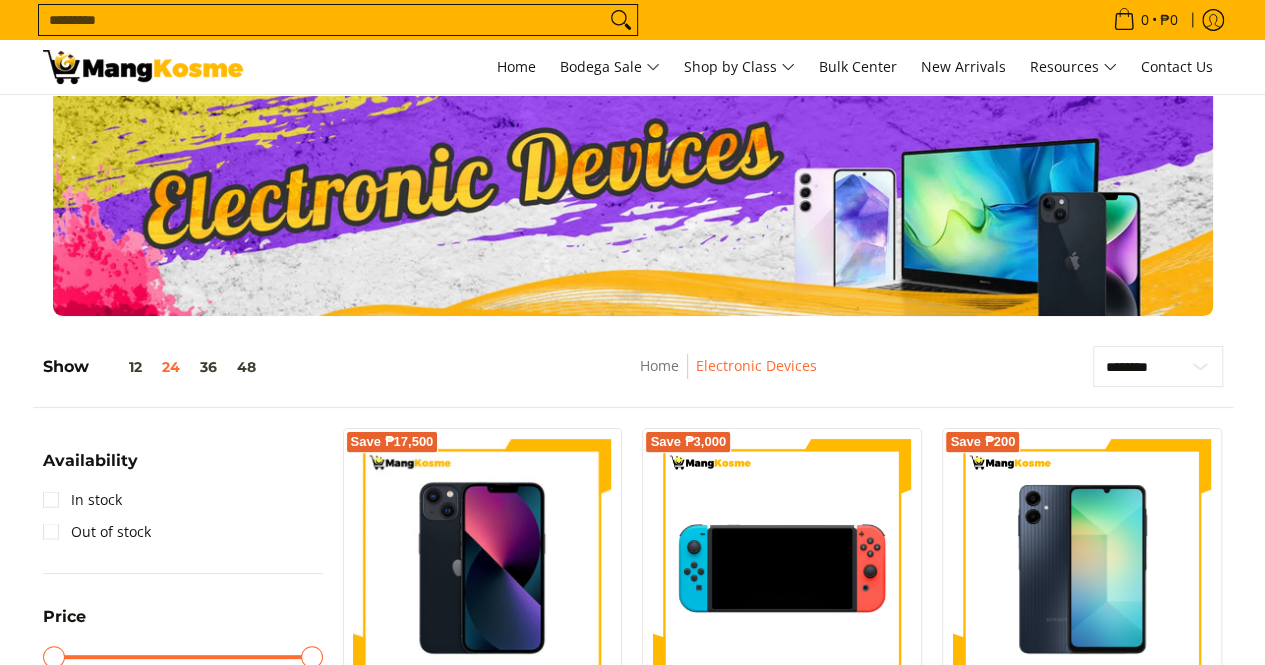 scroll, scrollTop: 200, scrollLeft: 0, axis: vertical 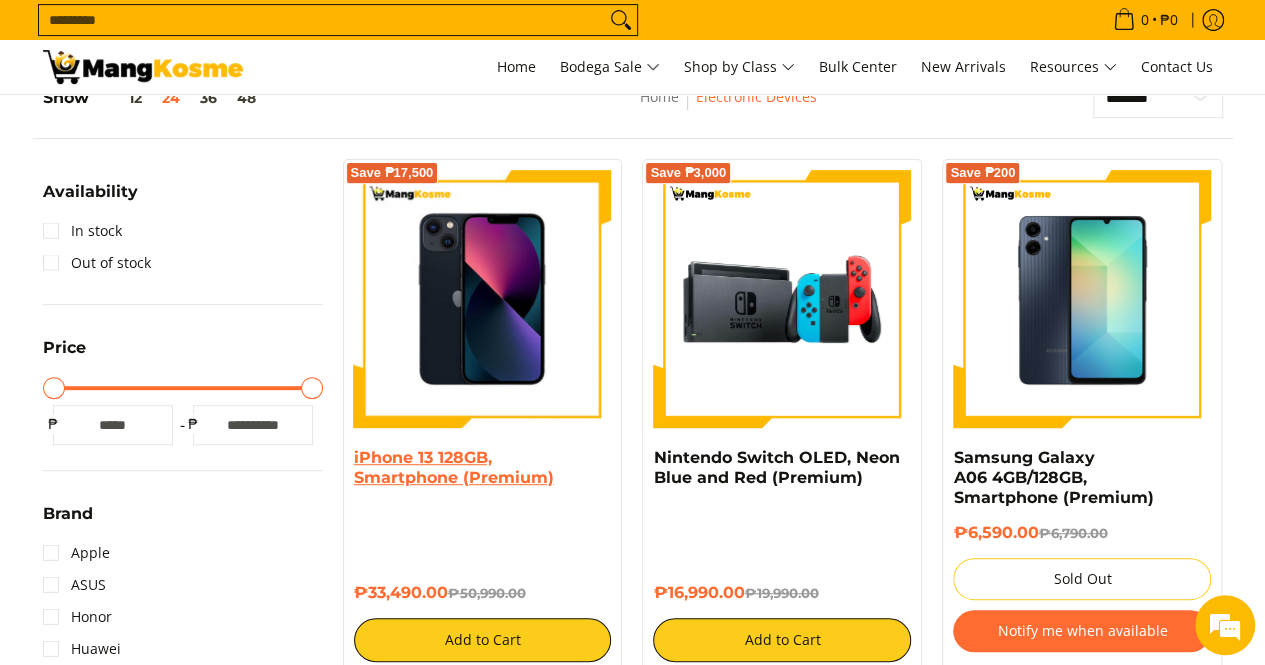 click on "iPhone 13 128GB, Smartphone (Premium)" at bounding box center (454, 467) 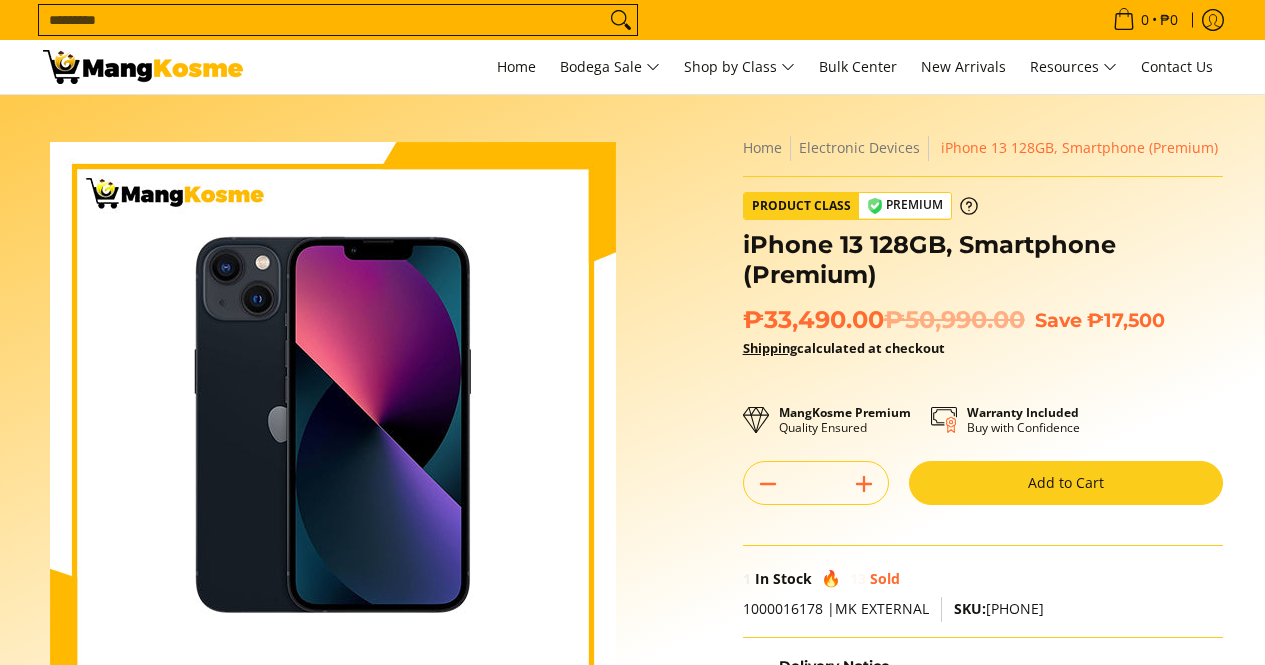 scroll, scrollTop: 0, scrollLeft: 0, axis: both 